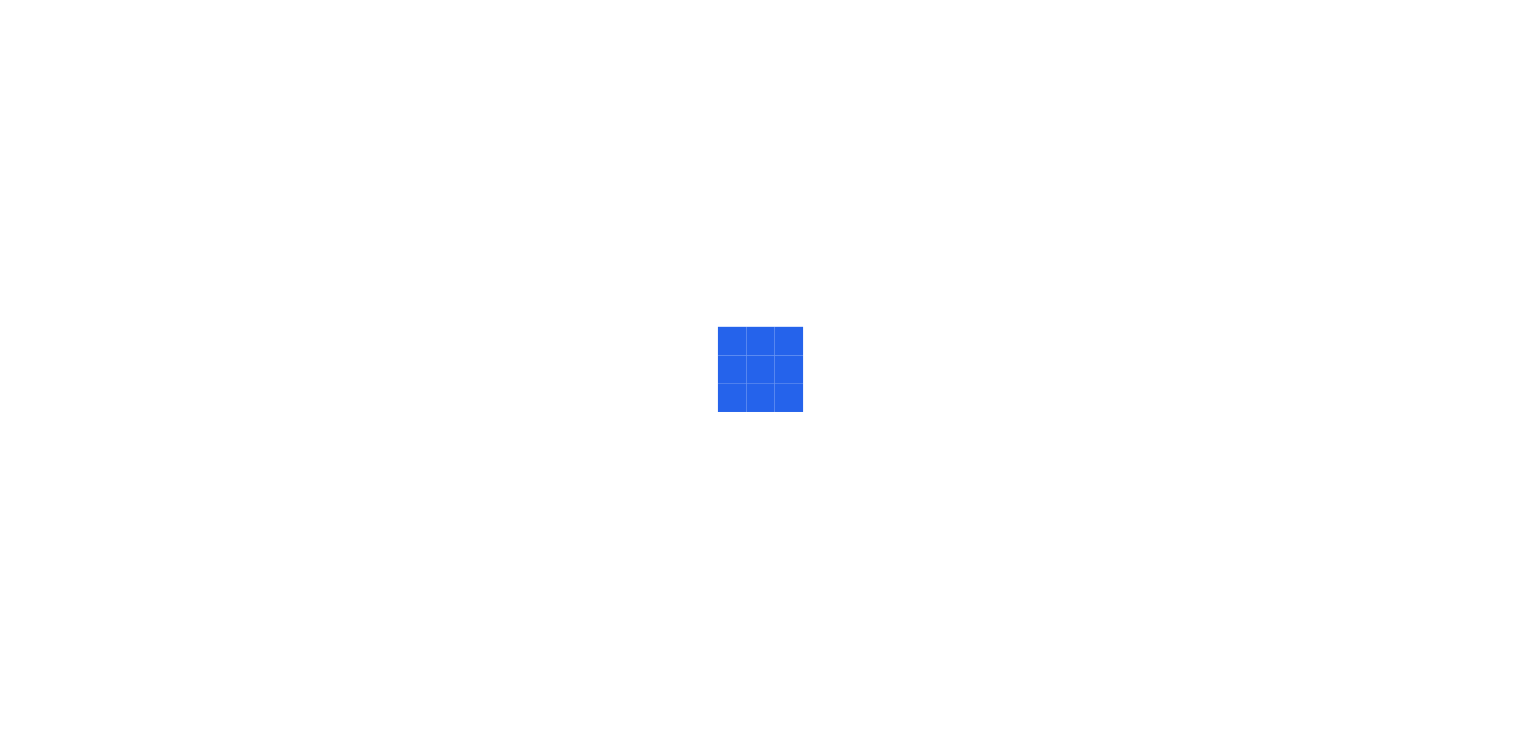 scroll, scrollTop: 0, scrollLeft: 0, axis: both 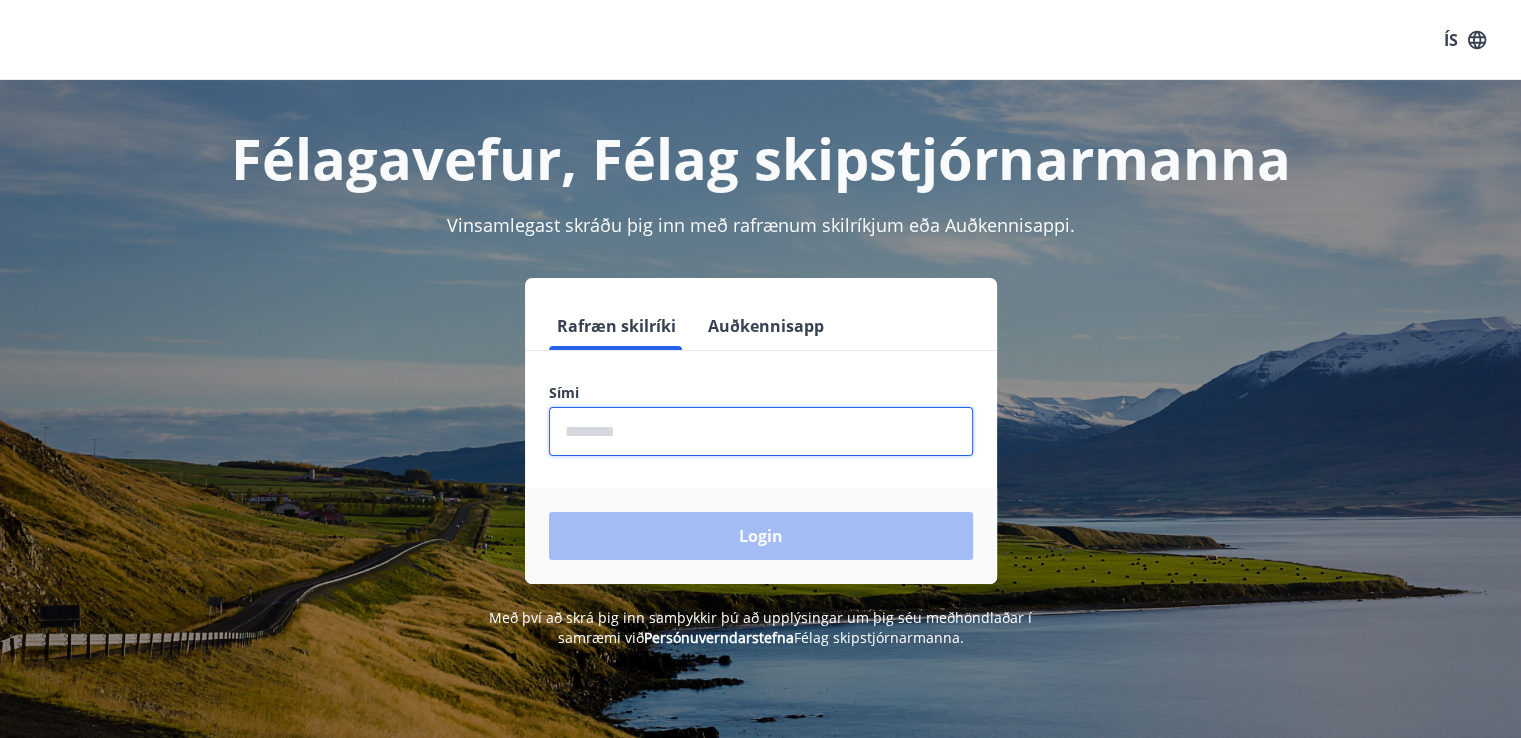 click at bounding box center (761, 431) 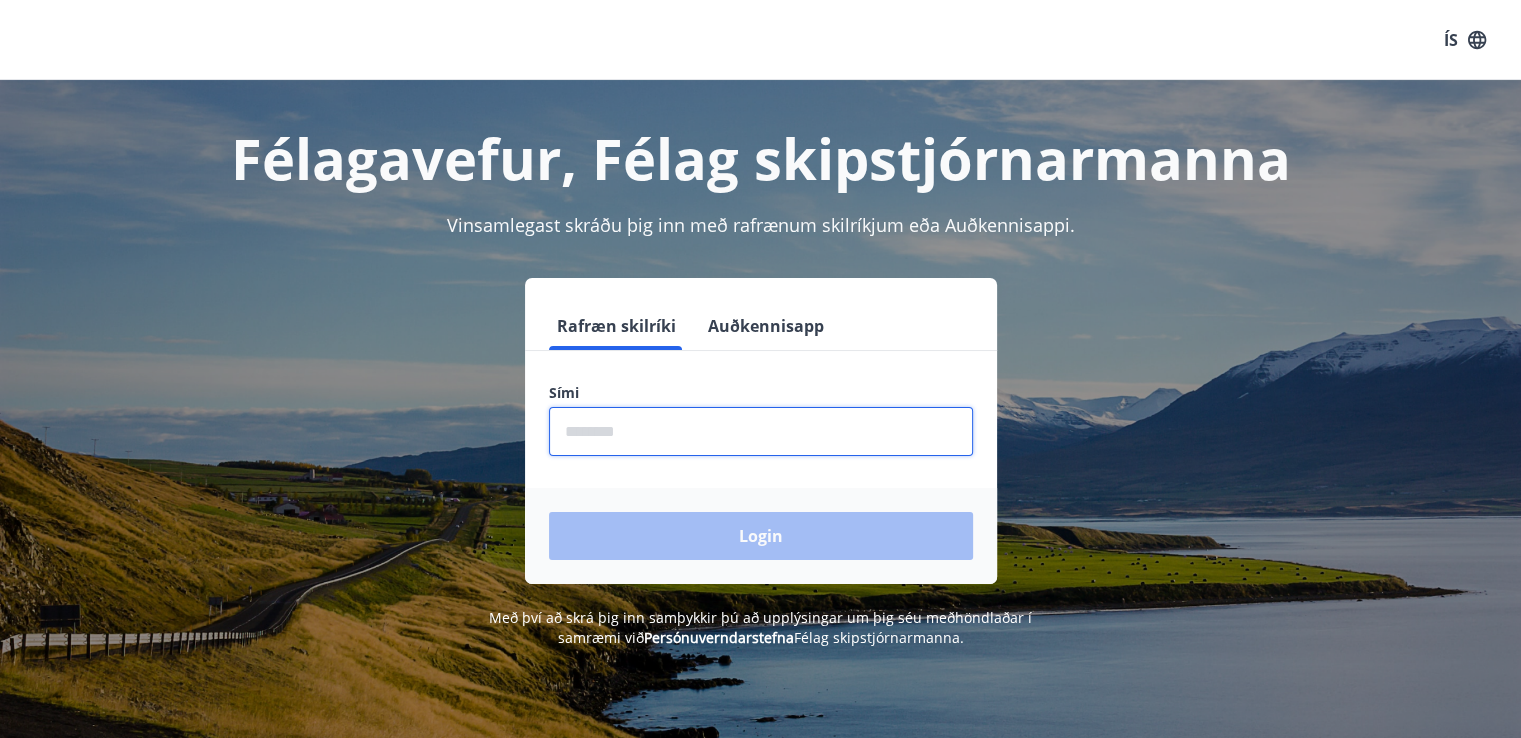 type on "********" 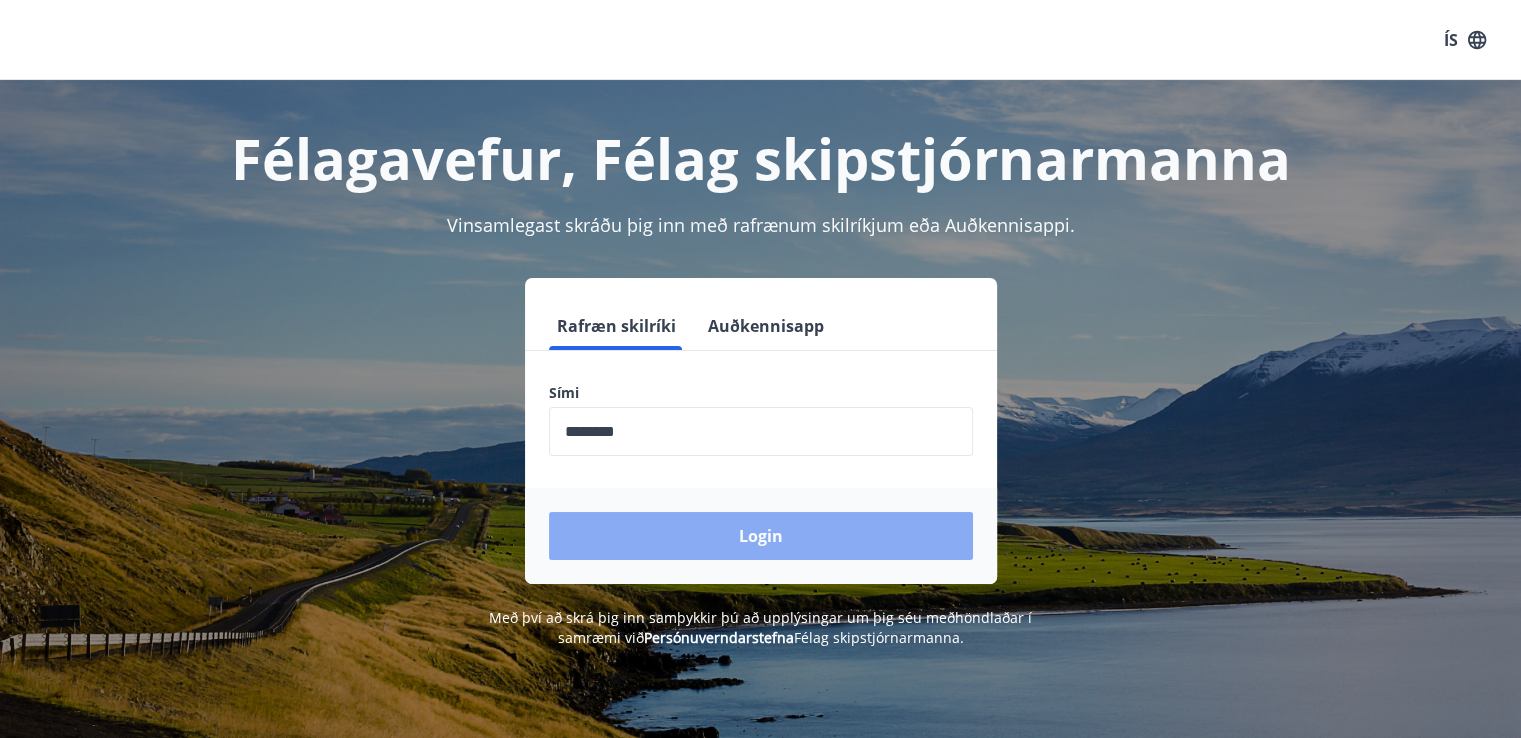 click on "Login" at bounding box center (761, 536) 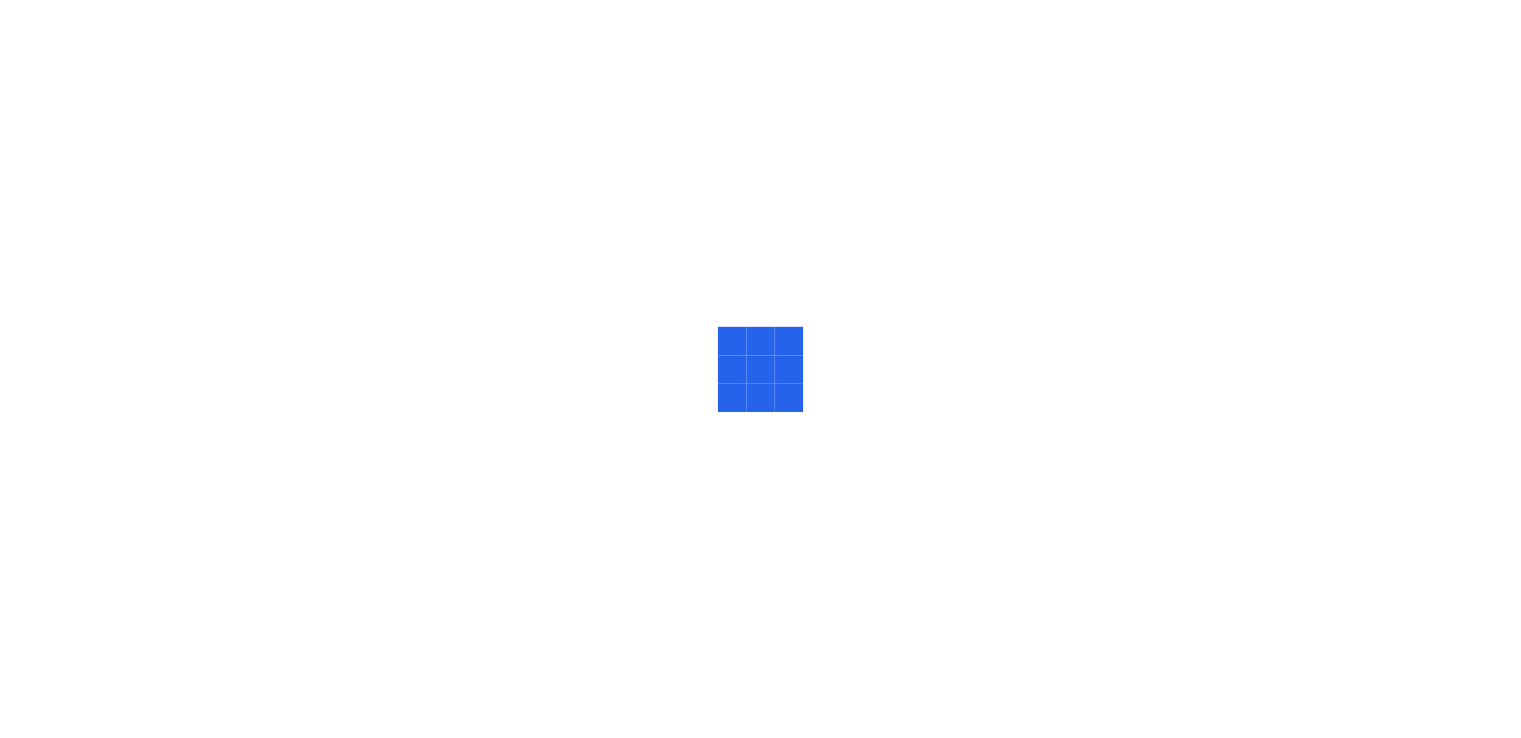 scroll, scrollTop: 0, scrollLeft: 0, axis: both 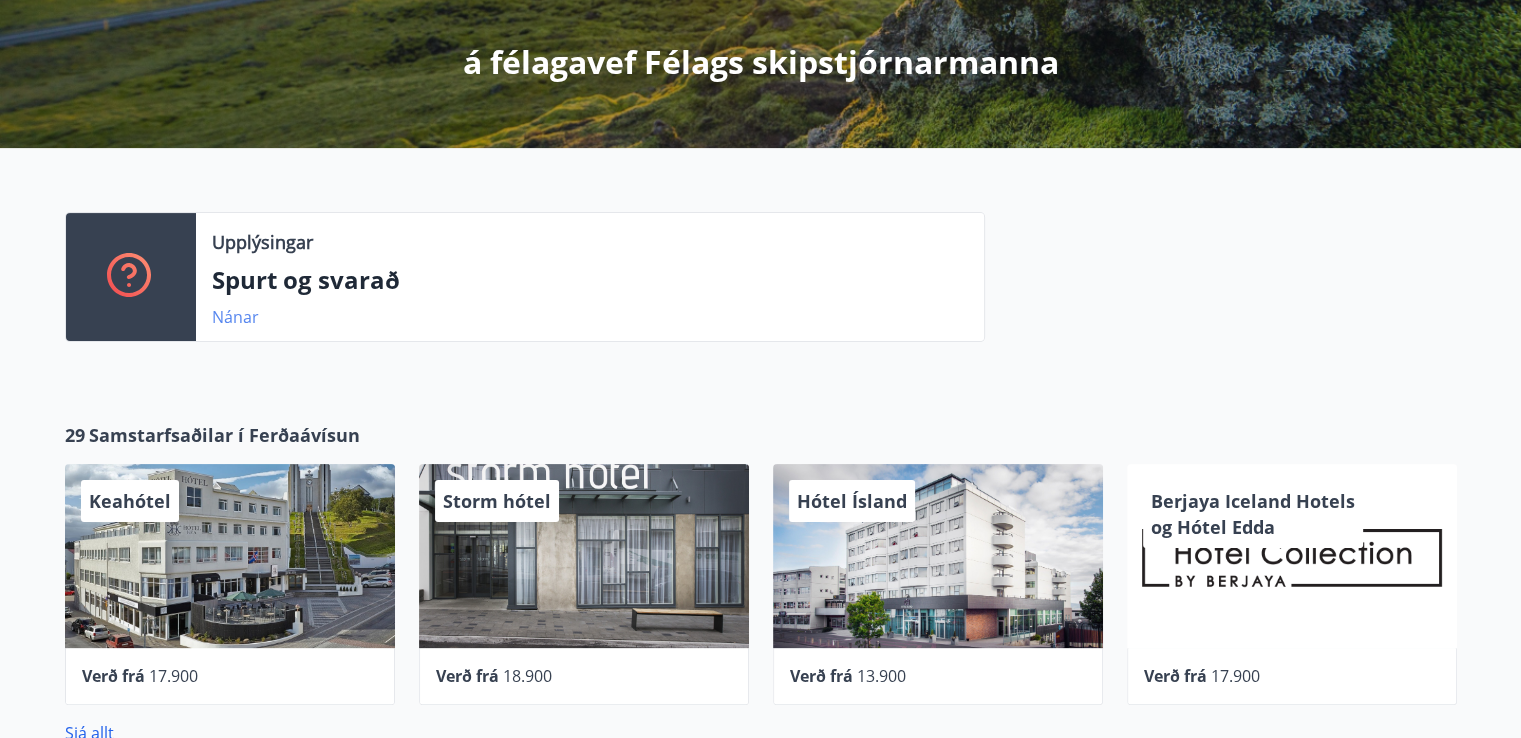 click on "Nánar" at bounding box center (235, 317) 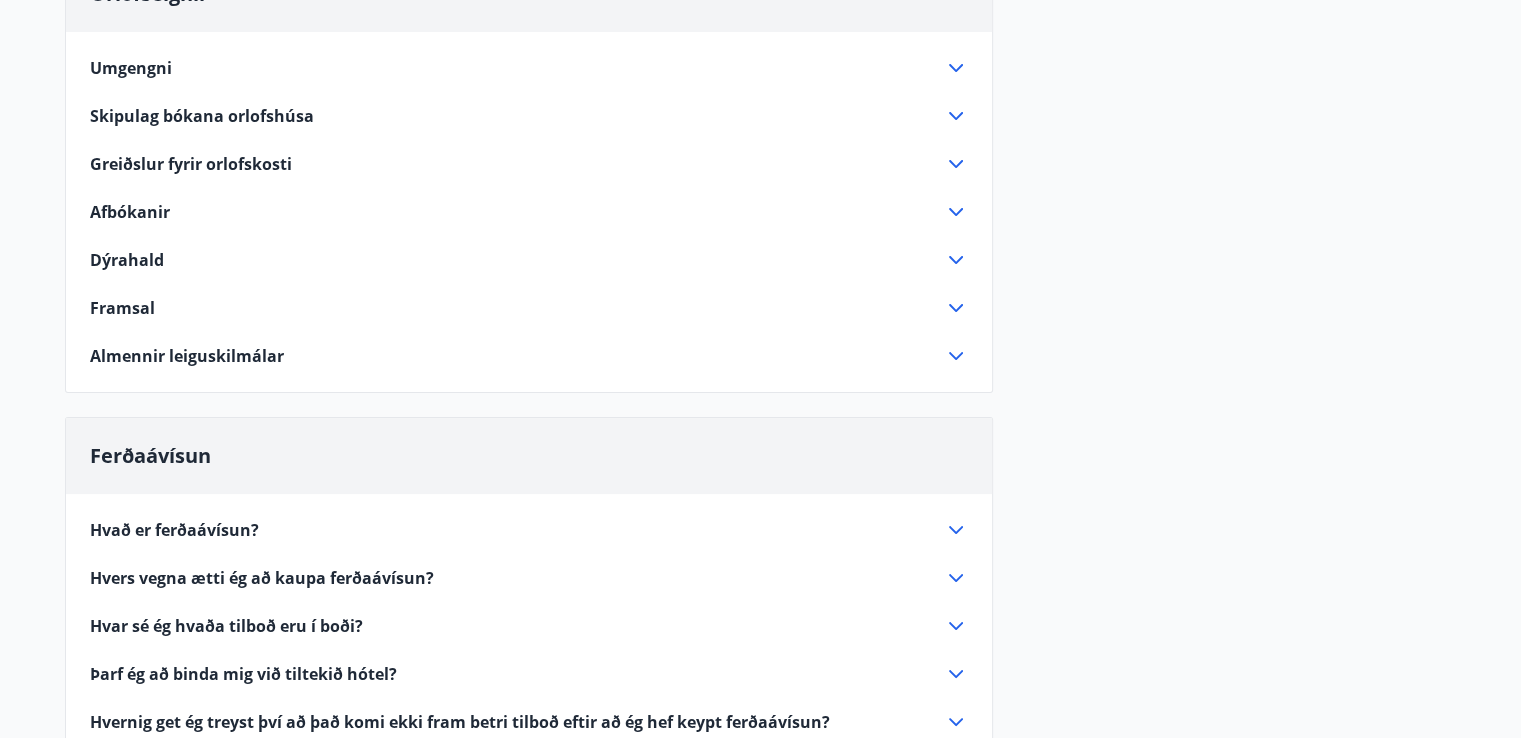 scroll, scrollTop: 175, scrollLeft: 0, axis: vertical 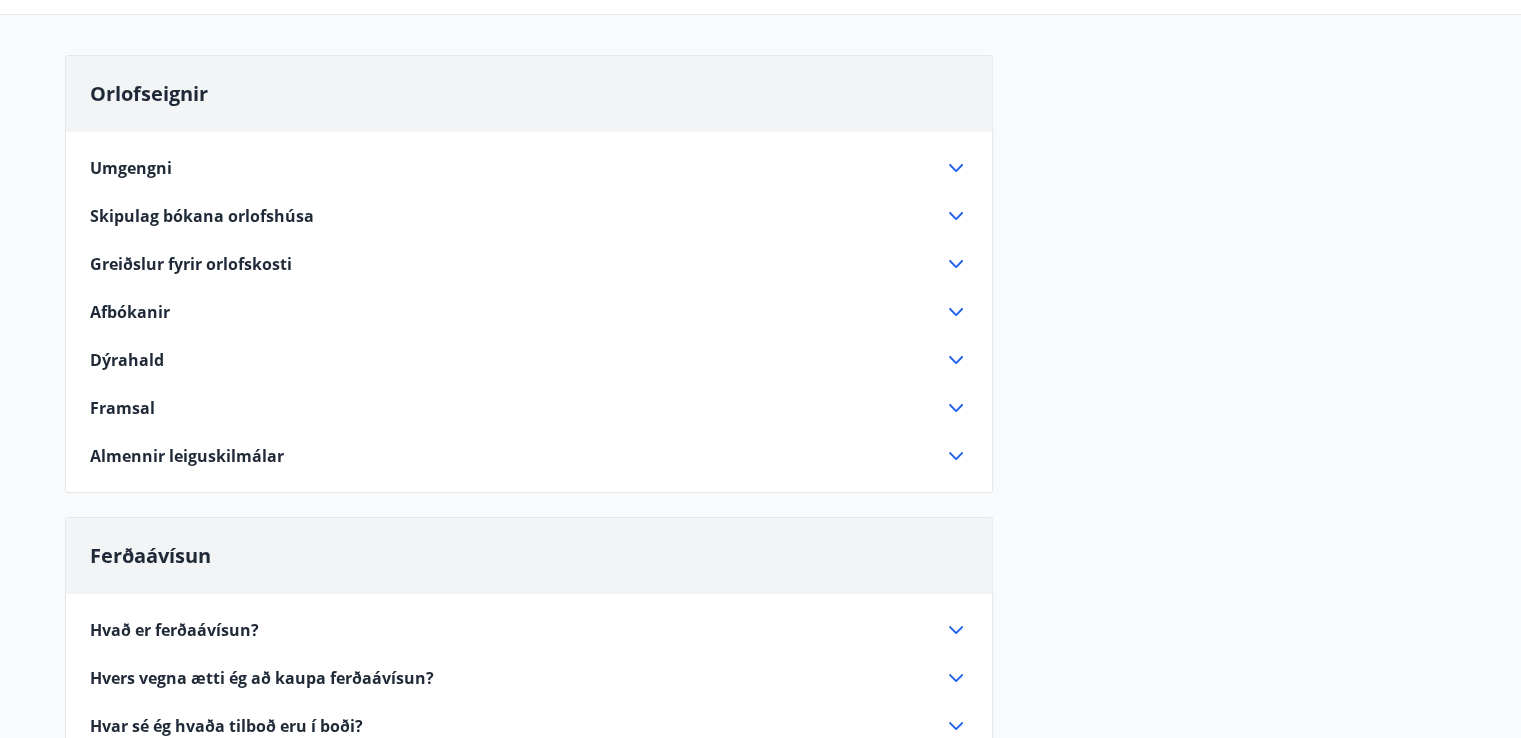 click on "Umgengni" at bounding box center [131, 168] 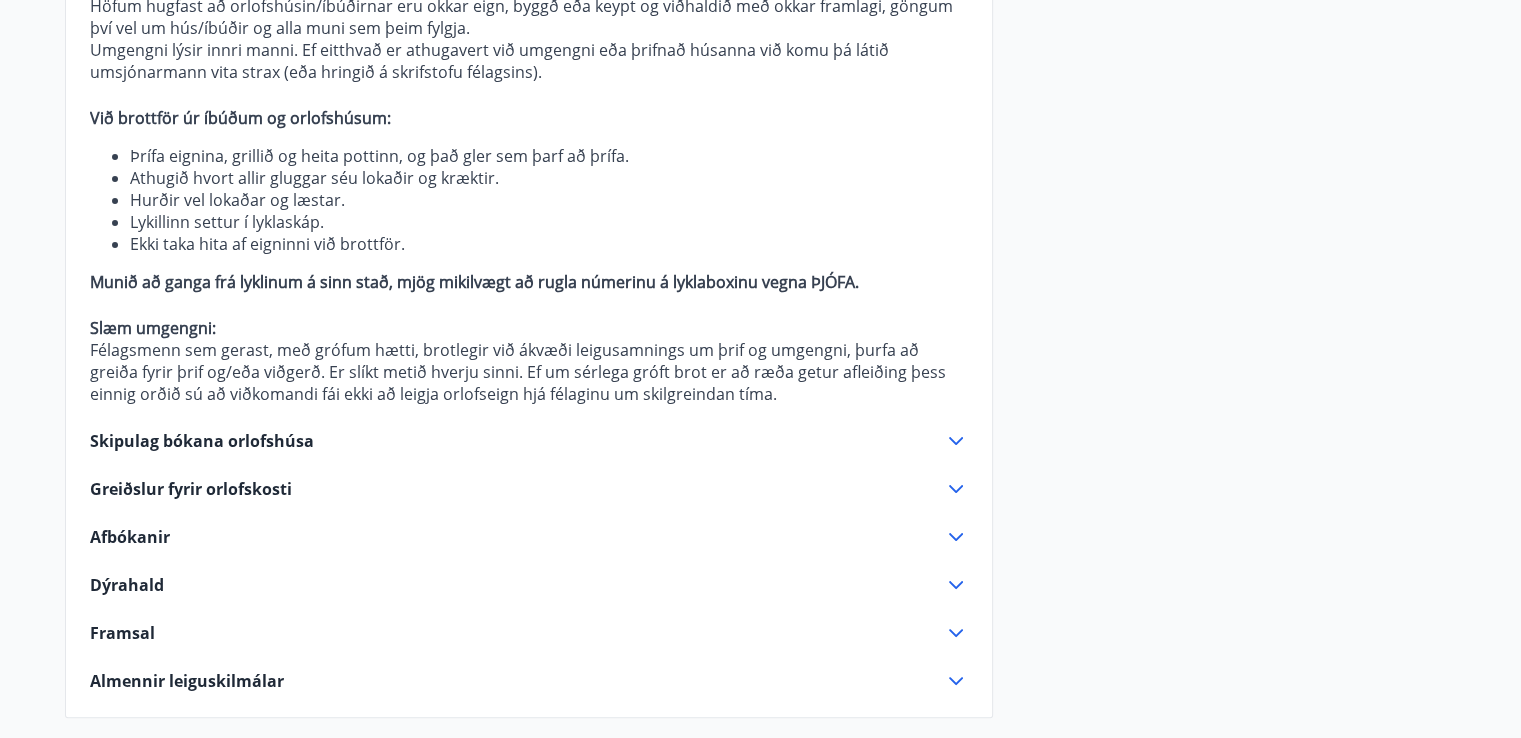 scroll, scrollTop: 400, scrollLeft: 0, axis: vertical 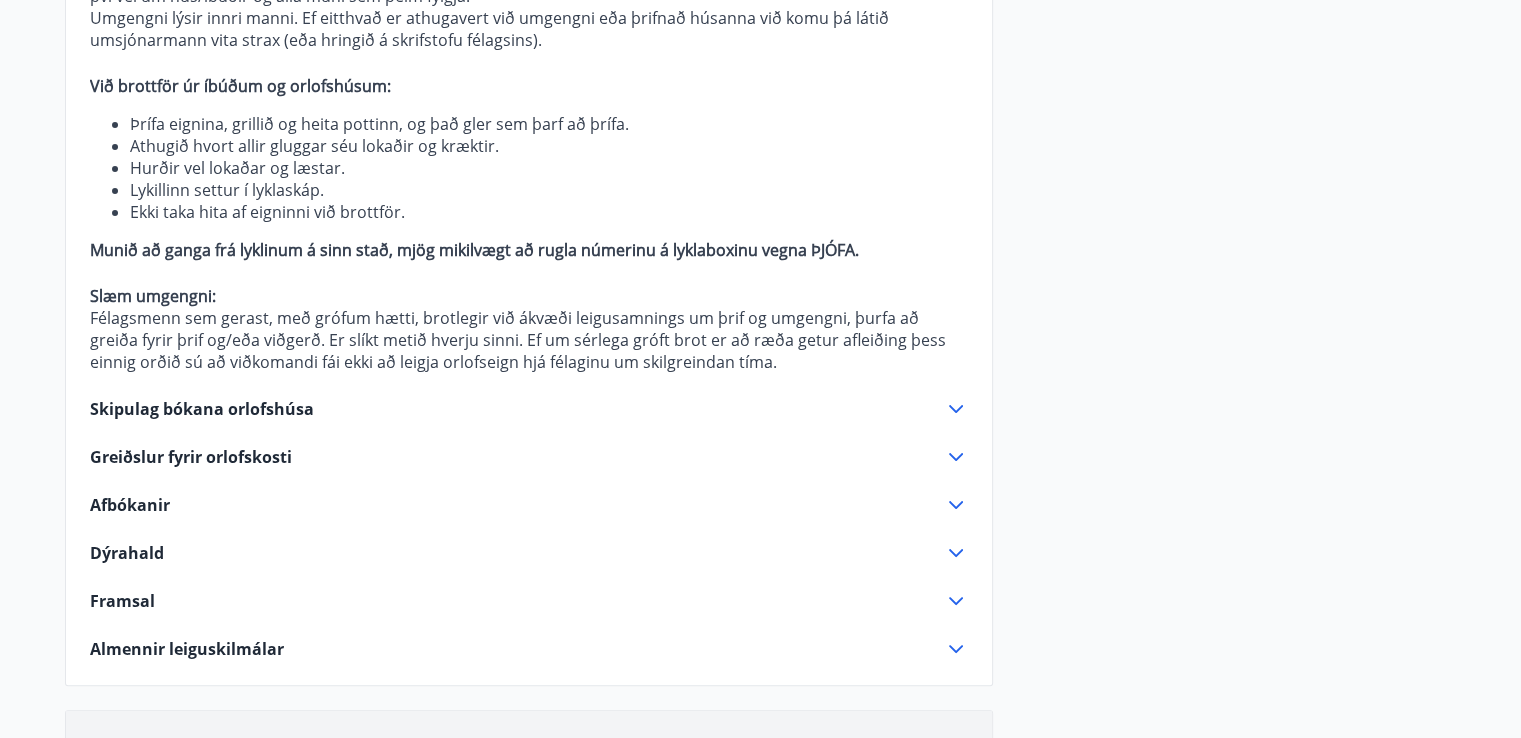 click on "Skipulag bókana orlofshúsa" at bounding box center [202, 409] 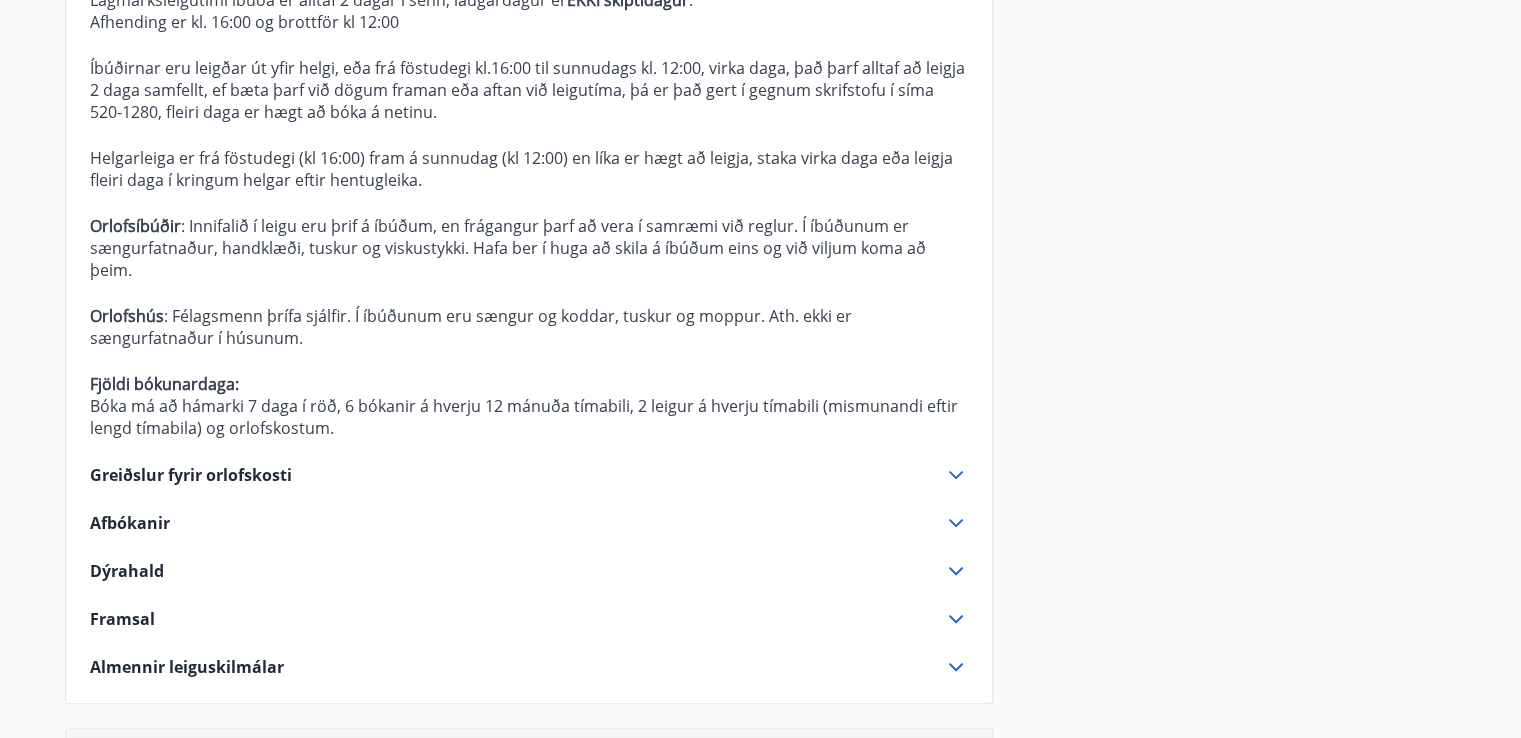 scroll, scrollTop: 736, scrollLeft: 0, axis: vertical 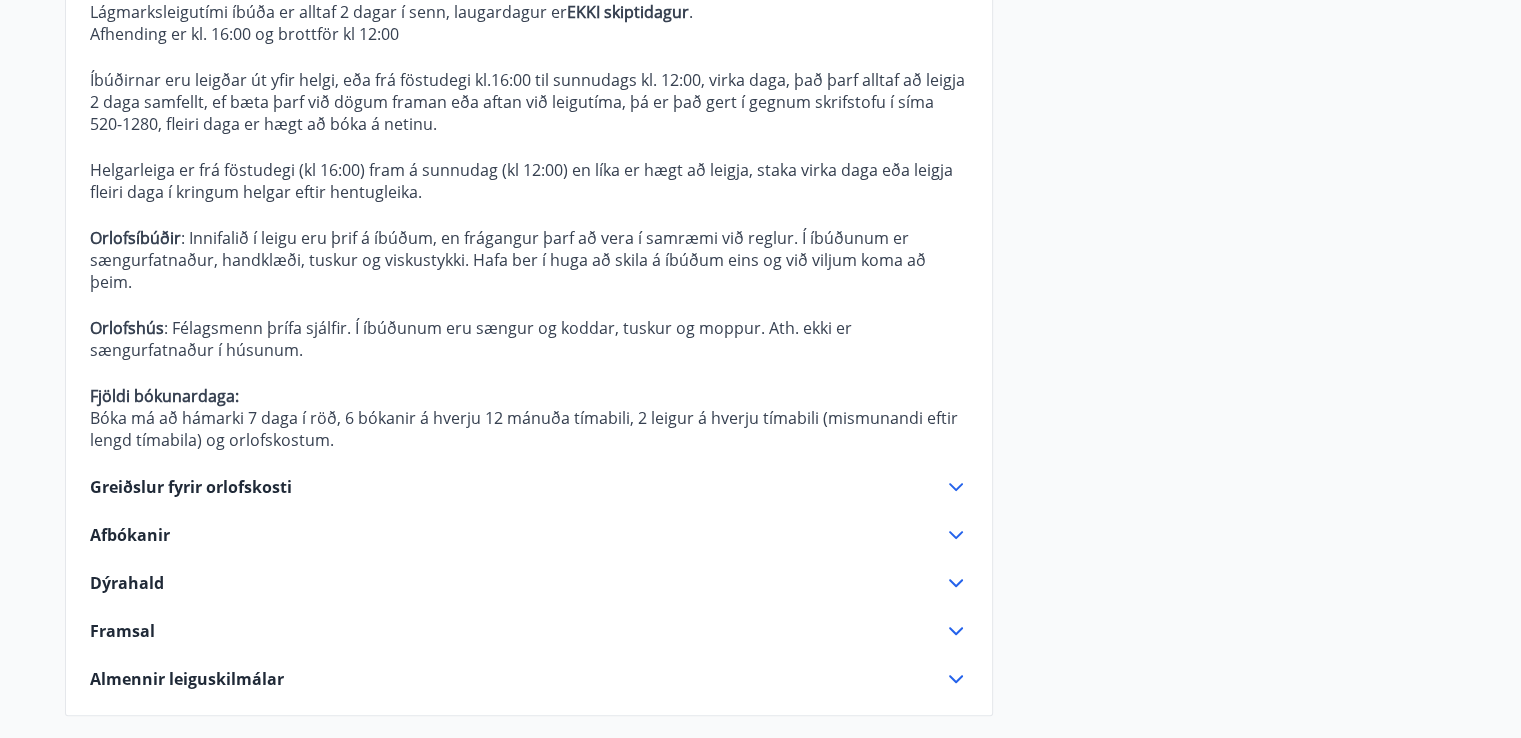 click on "Greiðslur fyrir orlofskosti" at bounding box center (191, 487) 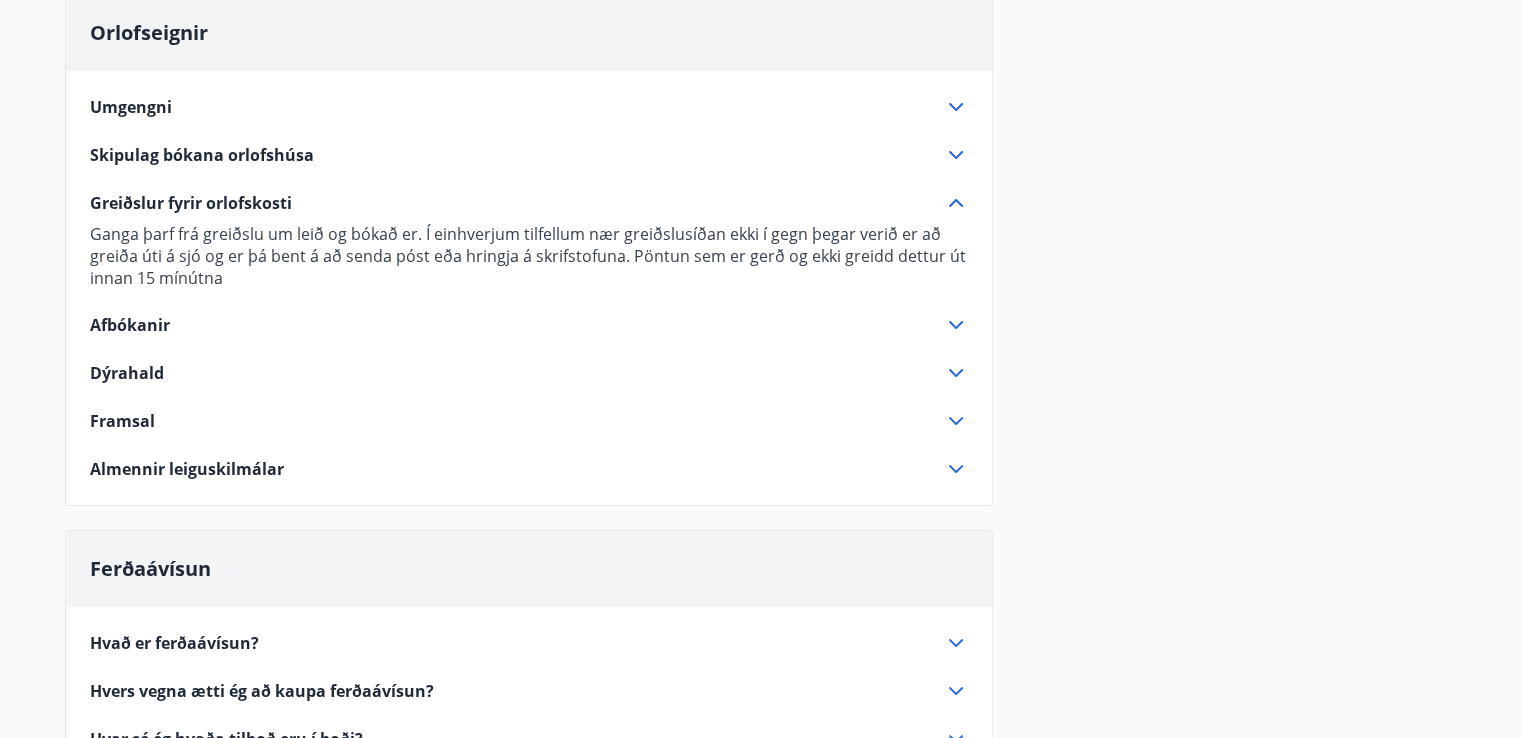 scroll, scrollTop: 336, scrollLeft: 0, axis: vertical 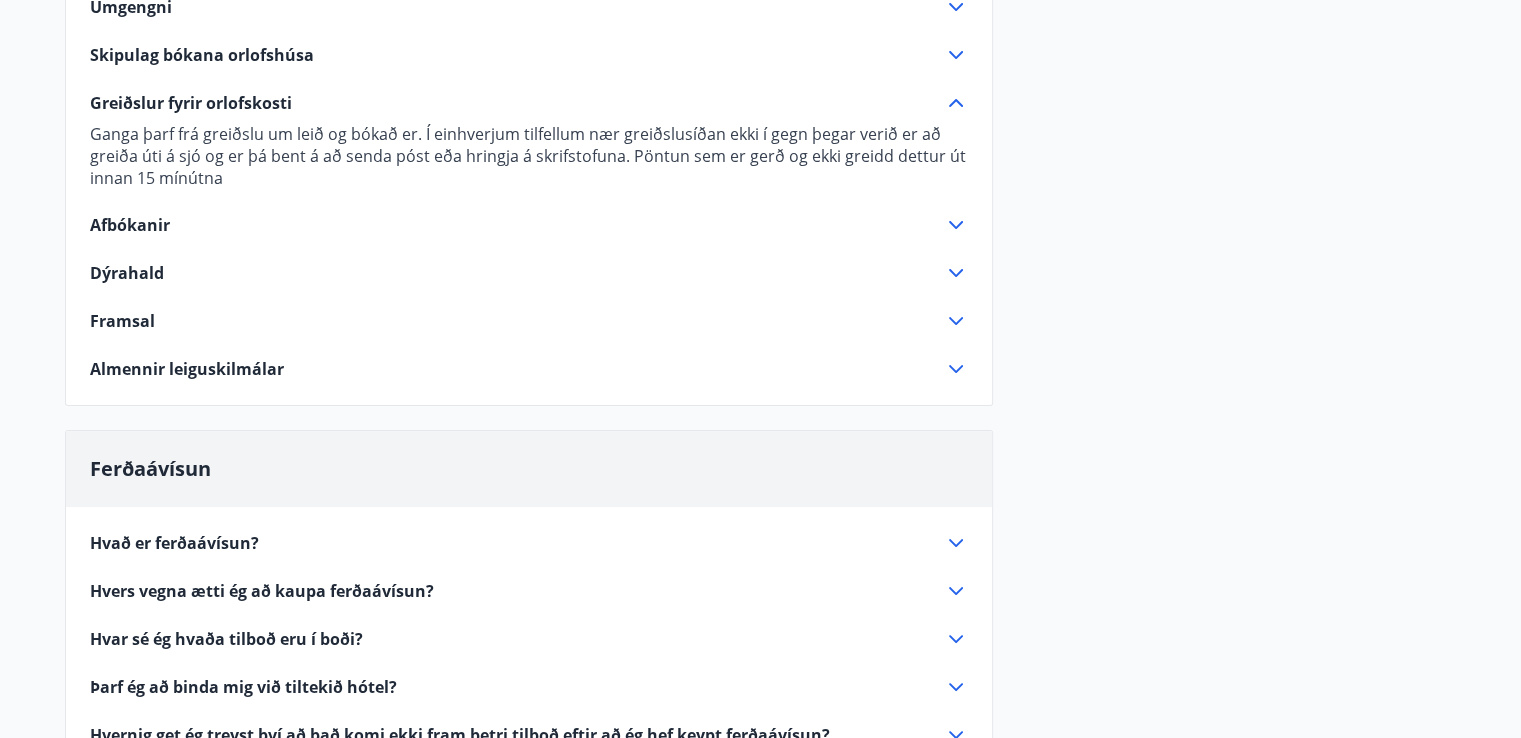 click on "Framsal" at bounding box center [122, 321] 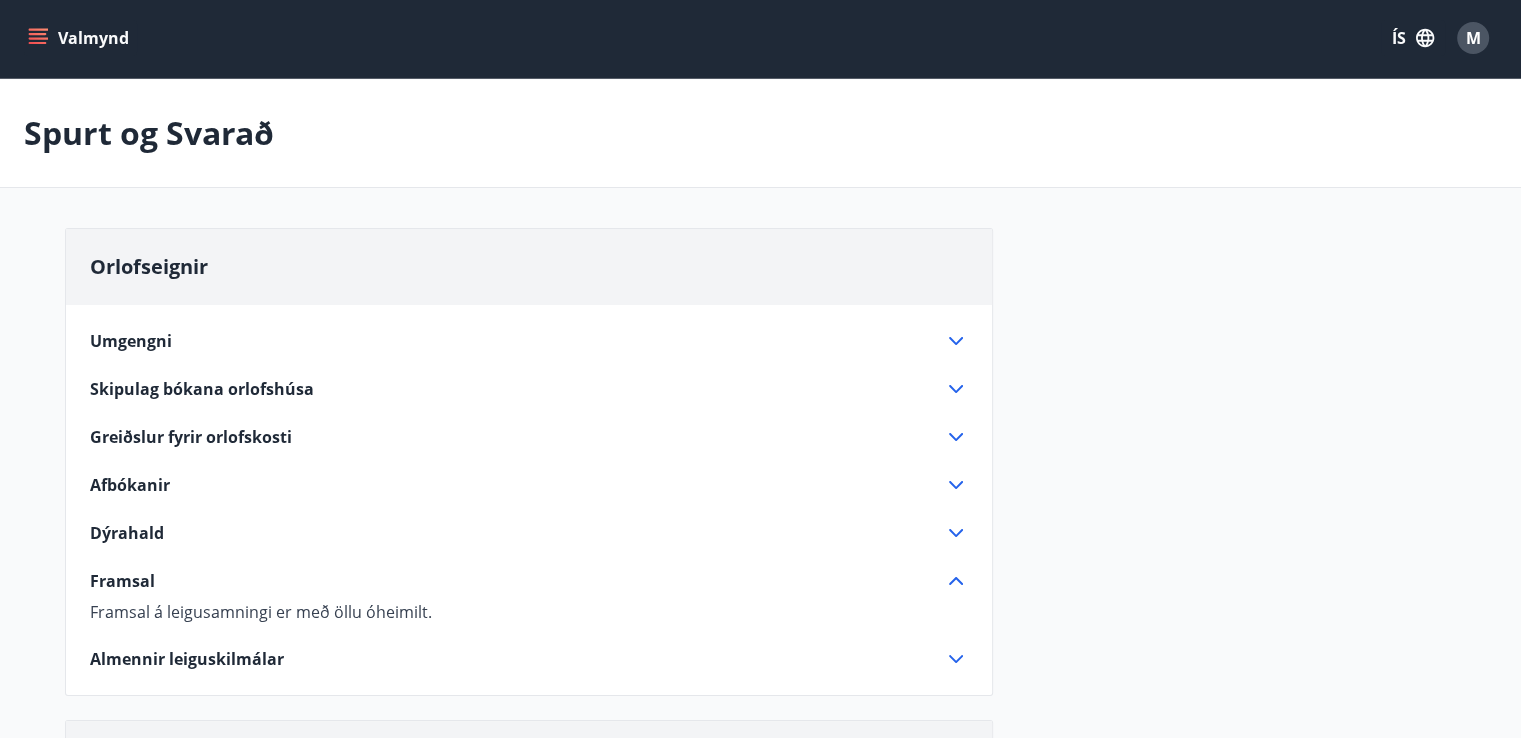 scroll, scrollTop: 0, scrollLeft: 0, axis: both 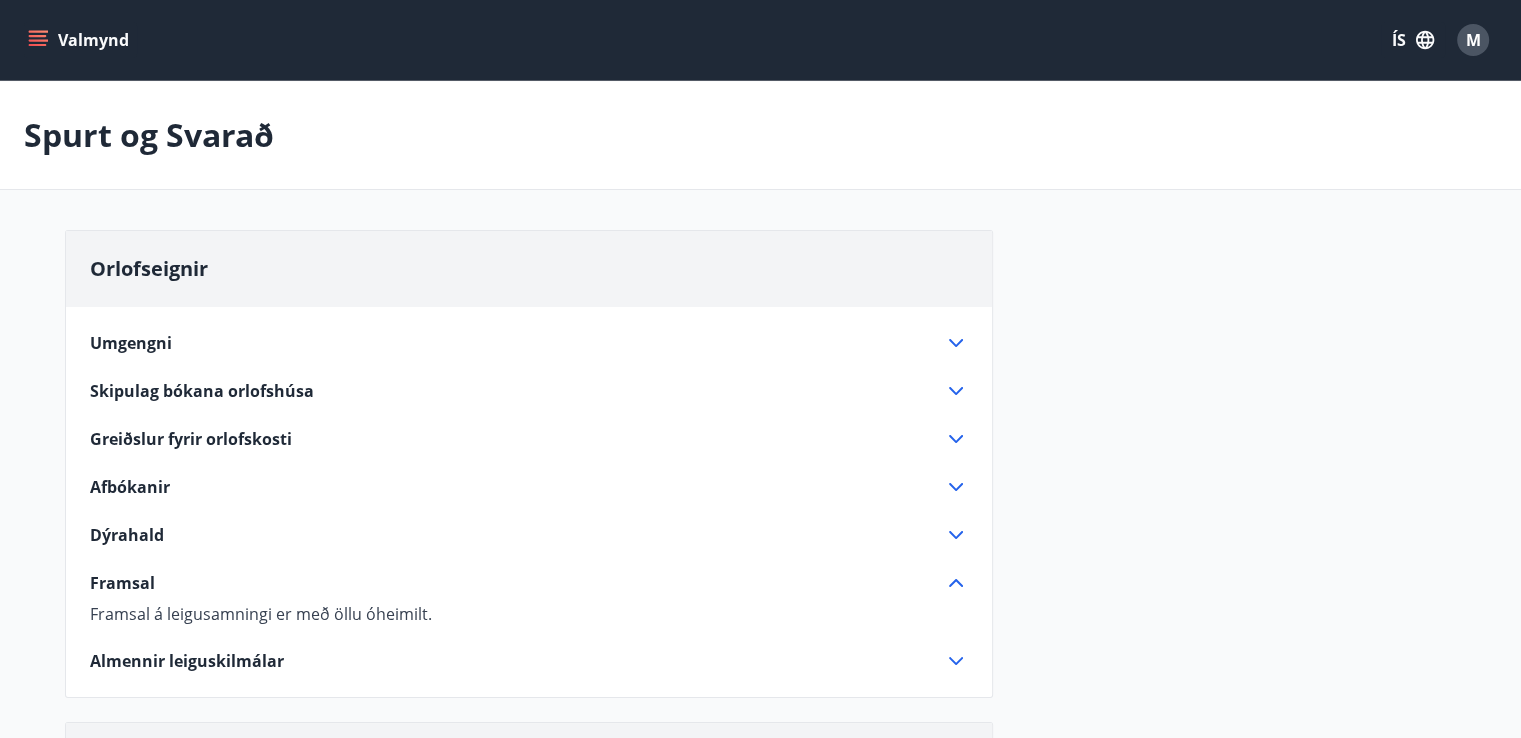 click on "Valmynd" at bounding box center (80, 40) 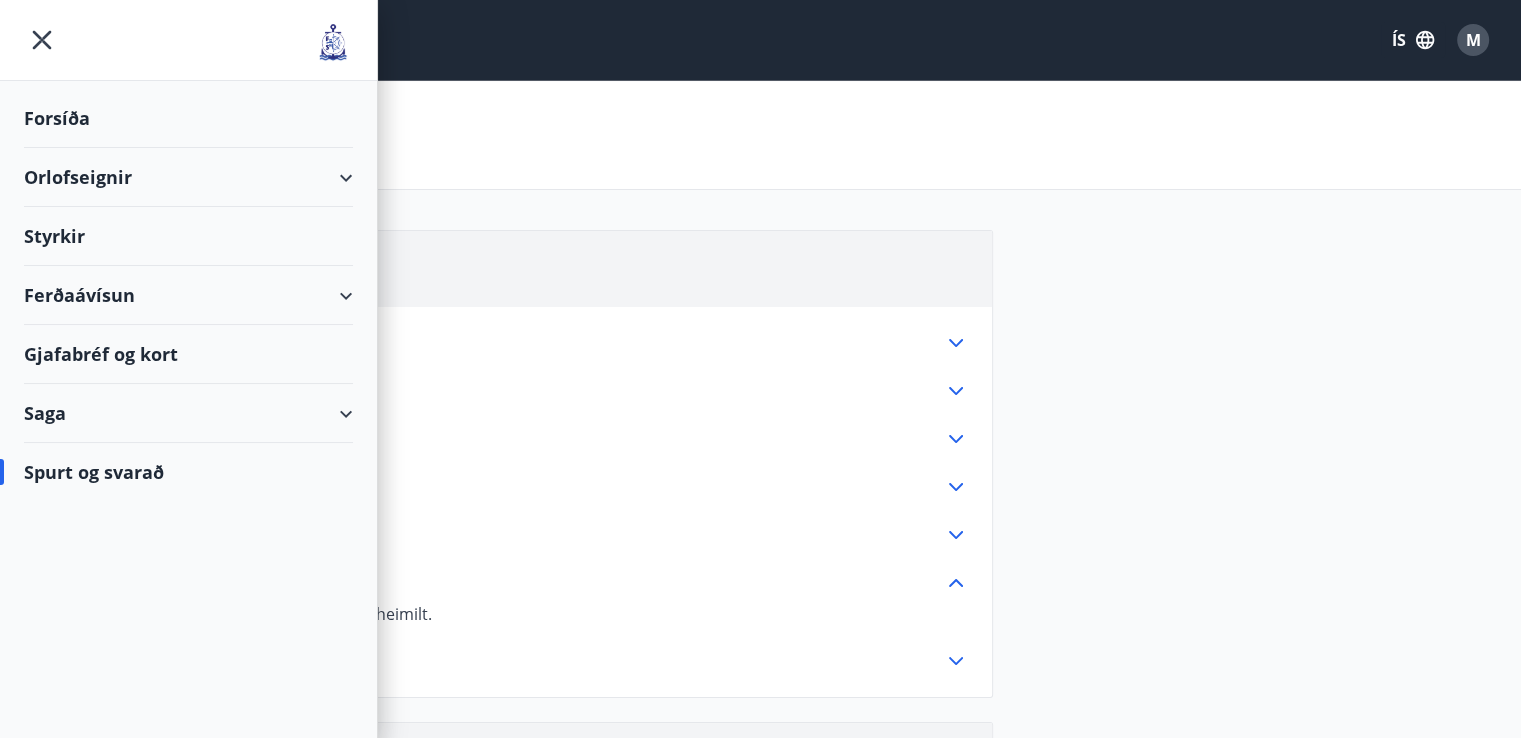 click on "Gjafabréf og kort" at bounding box center [188, 354] 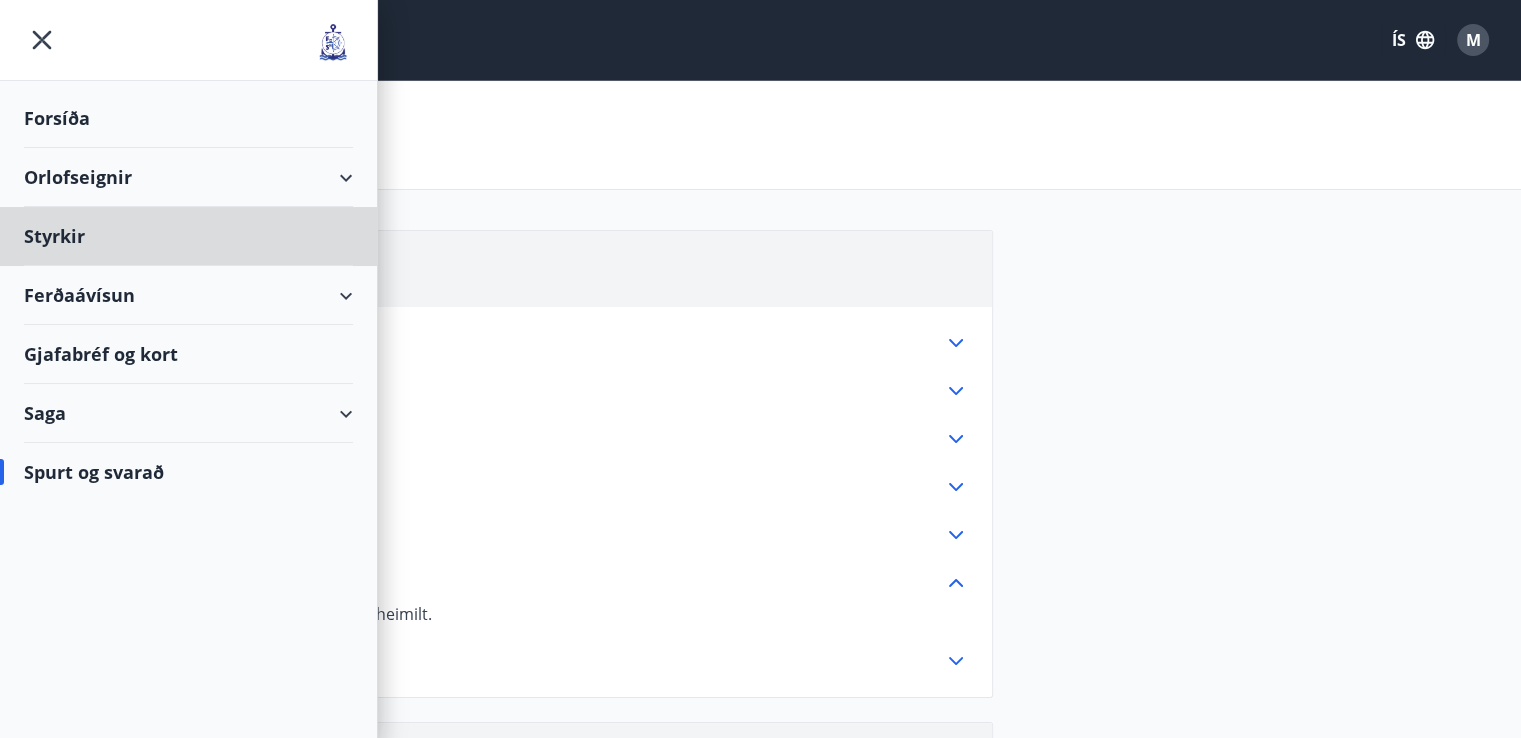 click on "Forsíða" at bounding box center (188, 118) 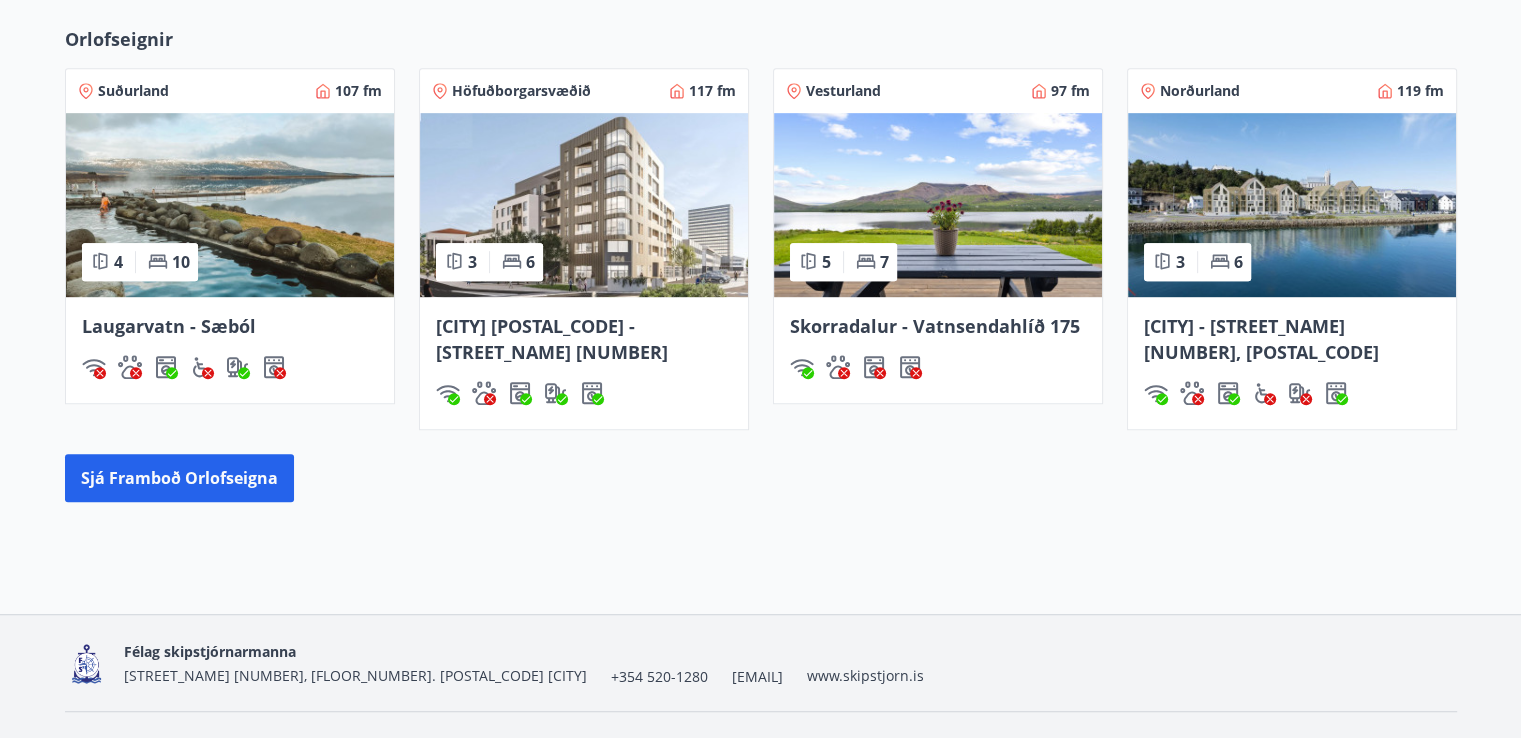 scroll, scrollTop: 1151, scrollLeft: 0, axis: vertical 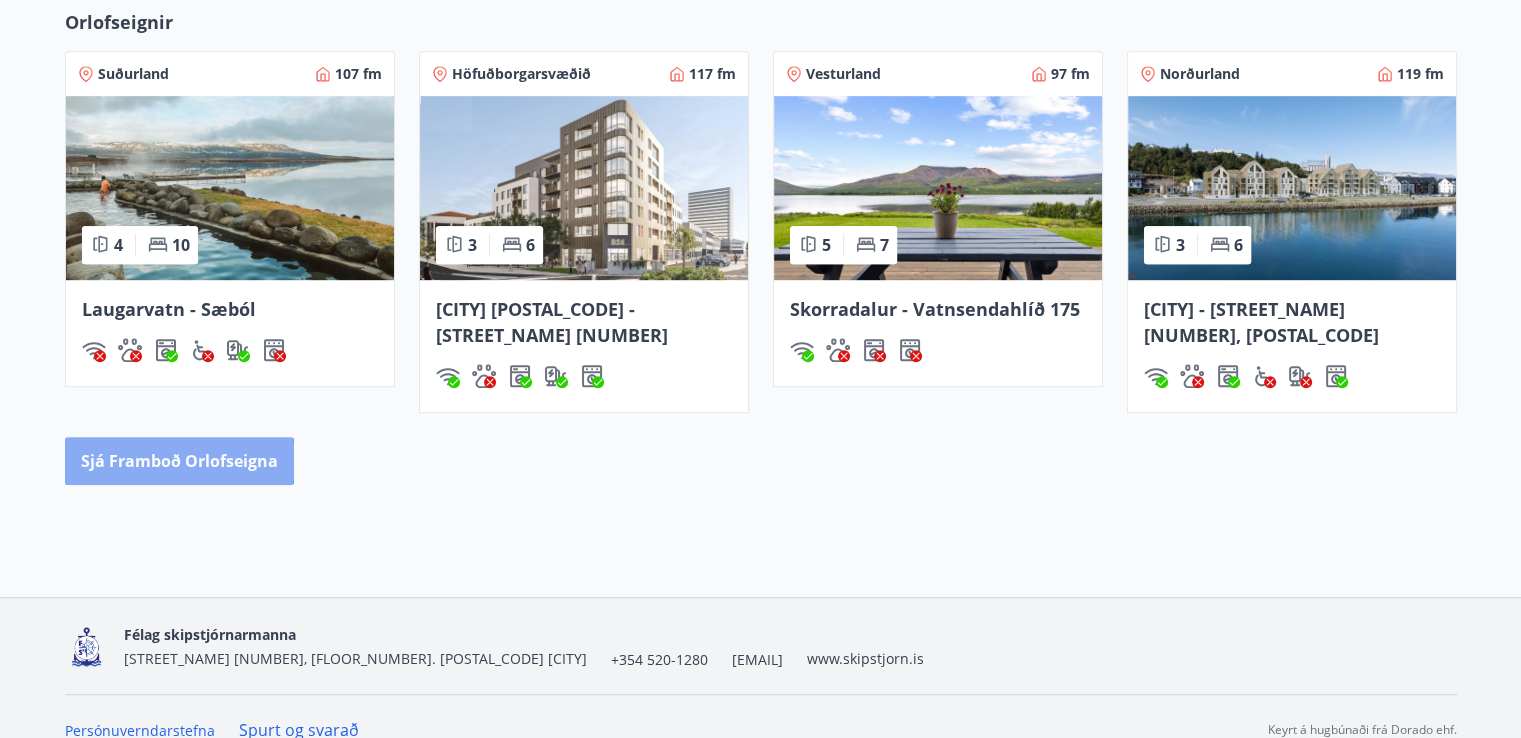 click on "Sjá framboð orlofseigna" at bounding box center [179, 461] 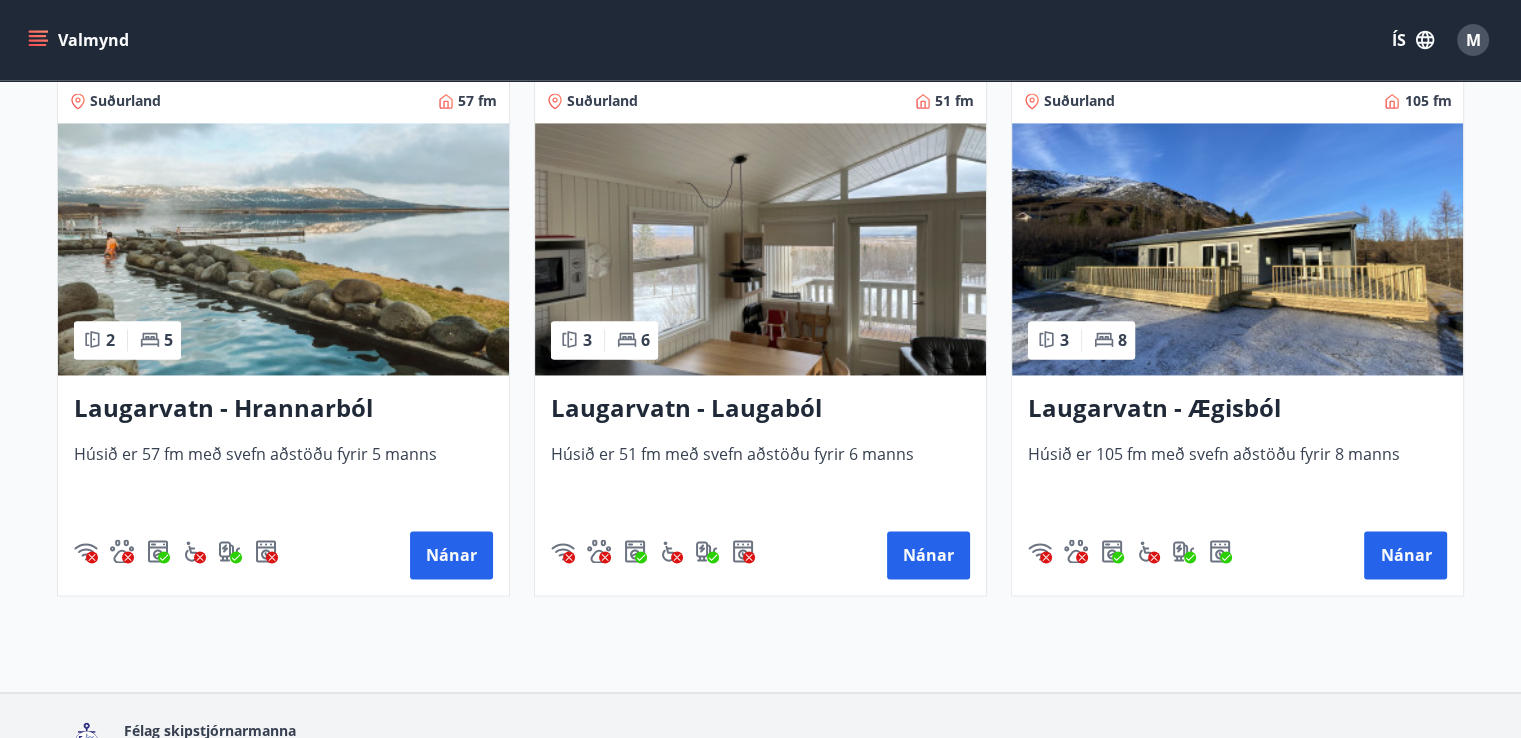 scroll, scrollTop: 3100, scrollLeft: 0, axis: vertical 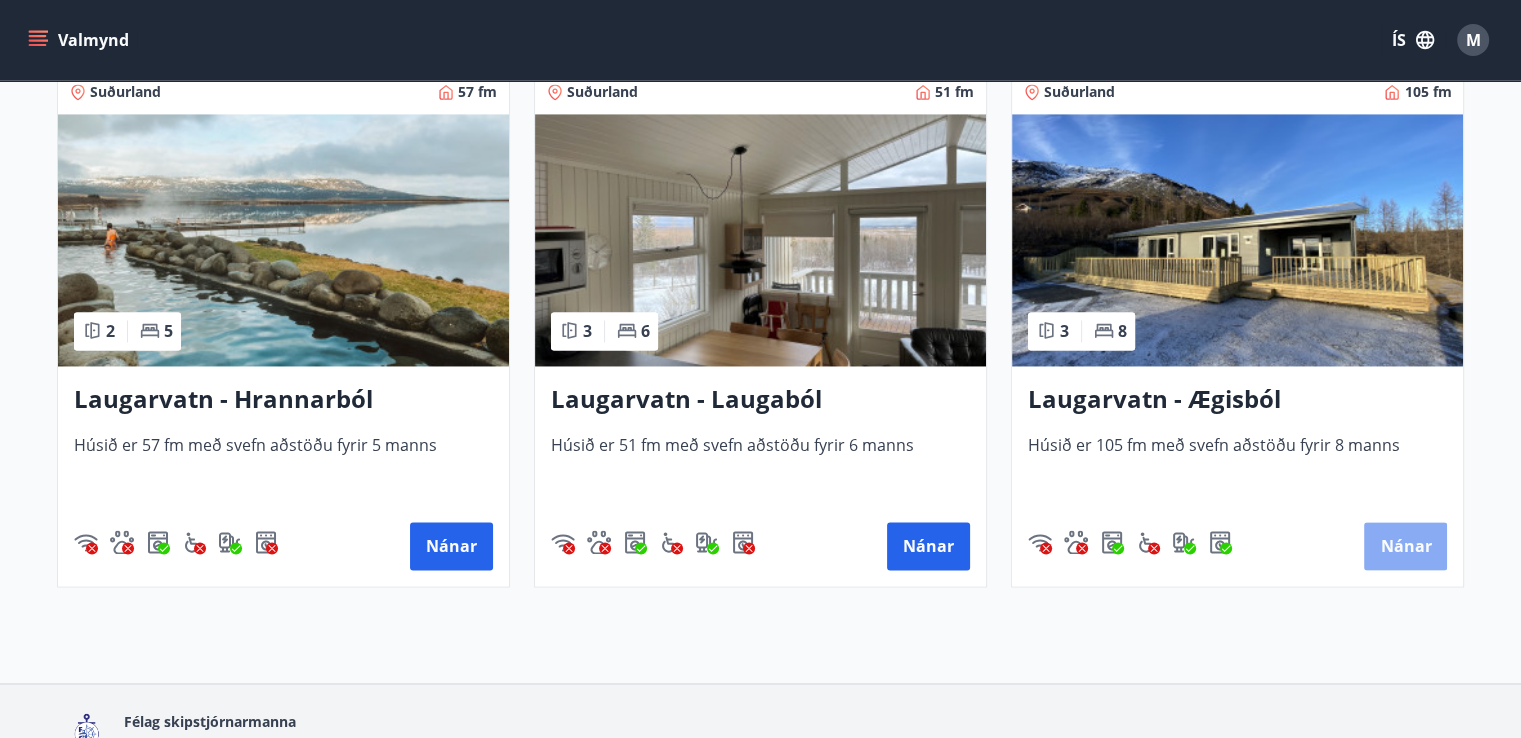 click on "Nánar" at bounding box center [1405, 546] 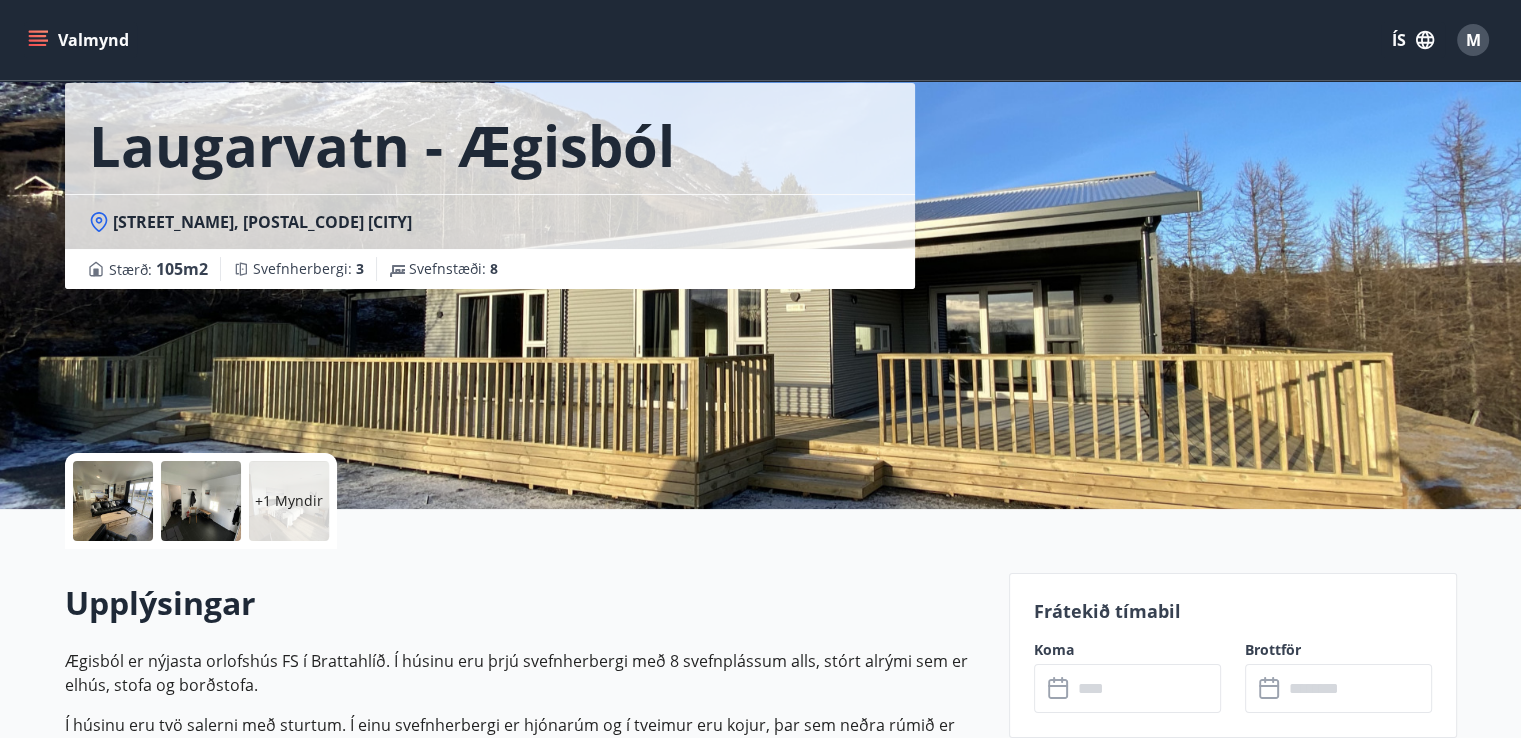 scroll, scrollTop: 0, scrollLeft: 0, axis: both 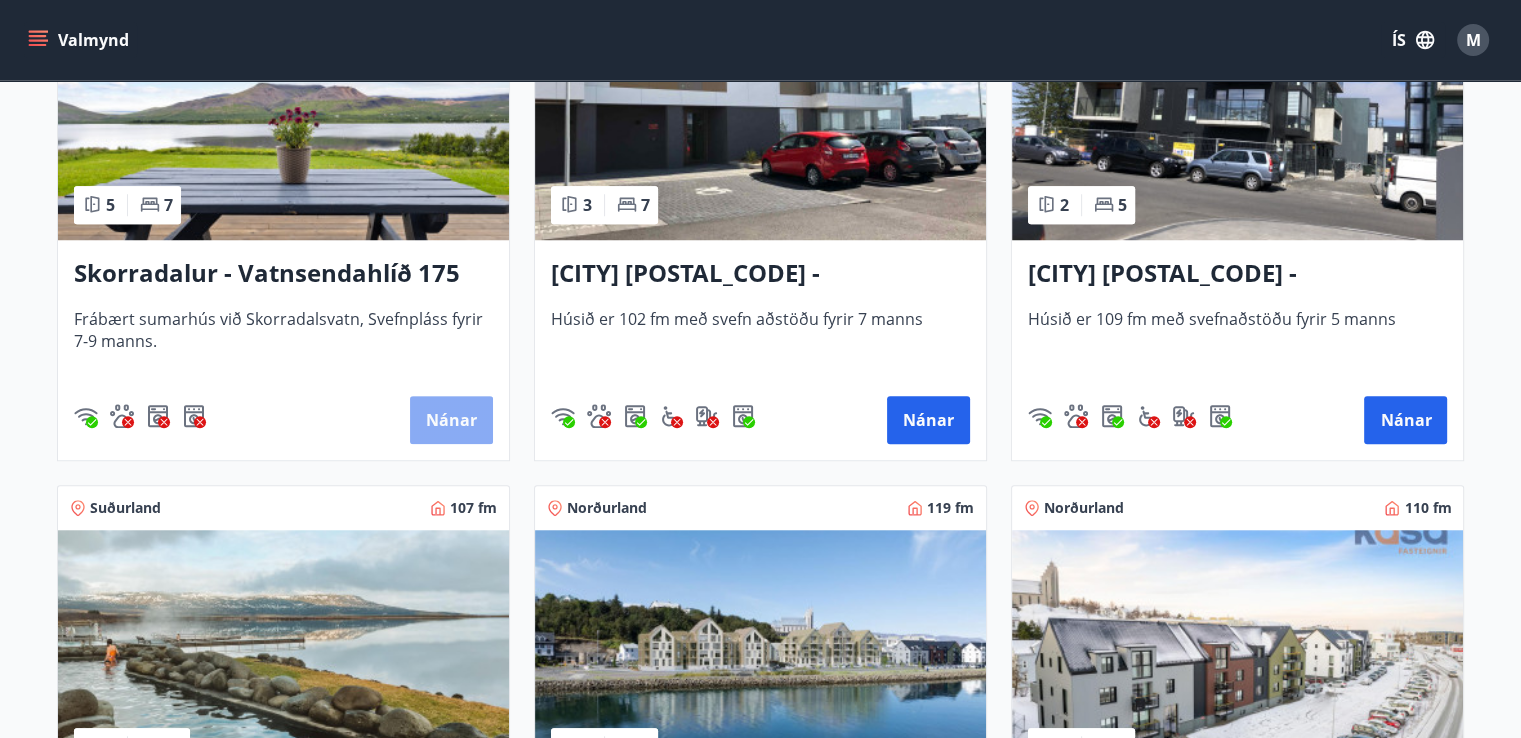 click on "Nánar" at bounding box center (451, 420) 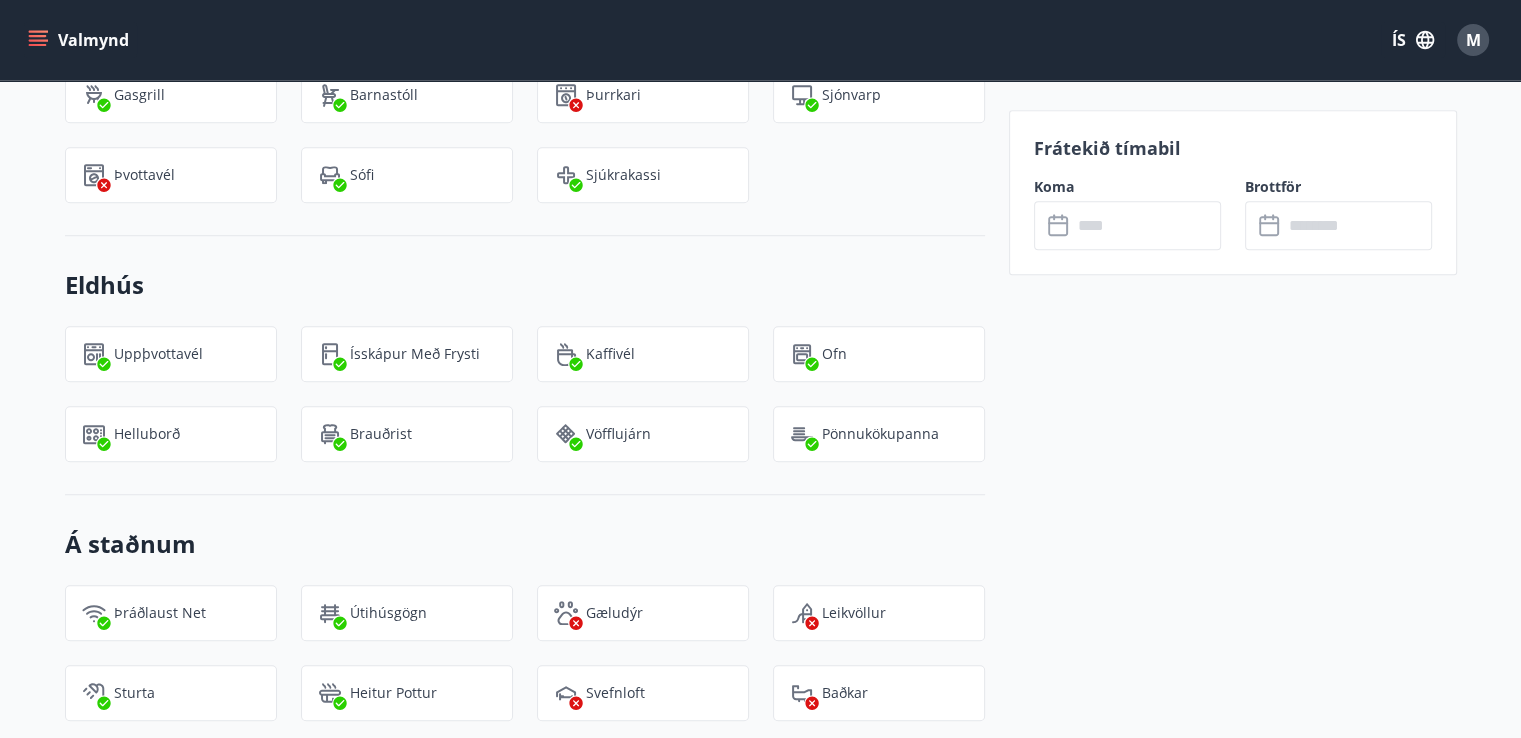 scroll, scrollTop: 1400, scrollLeft: 0, axis: vertical 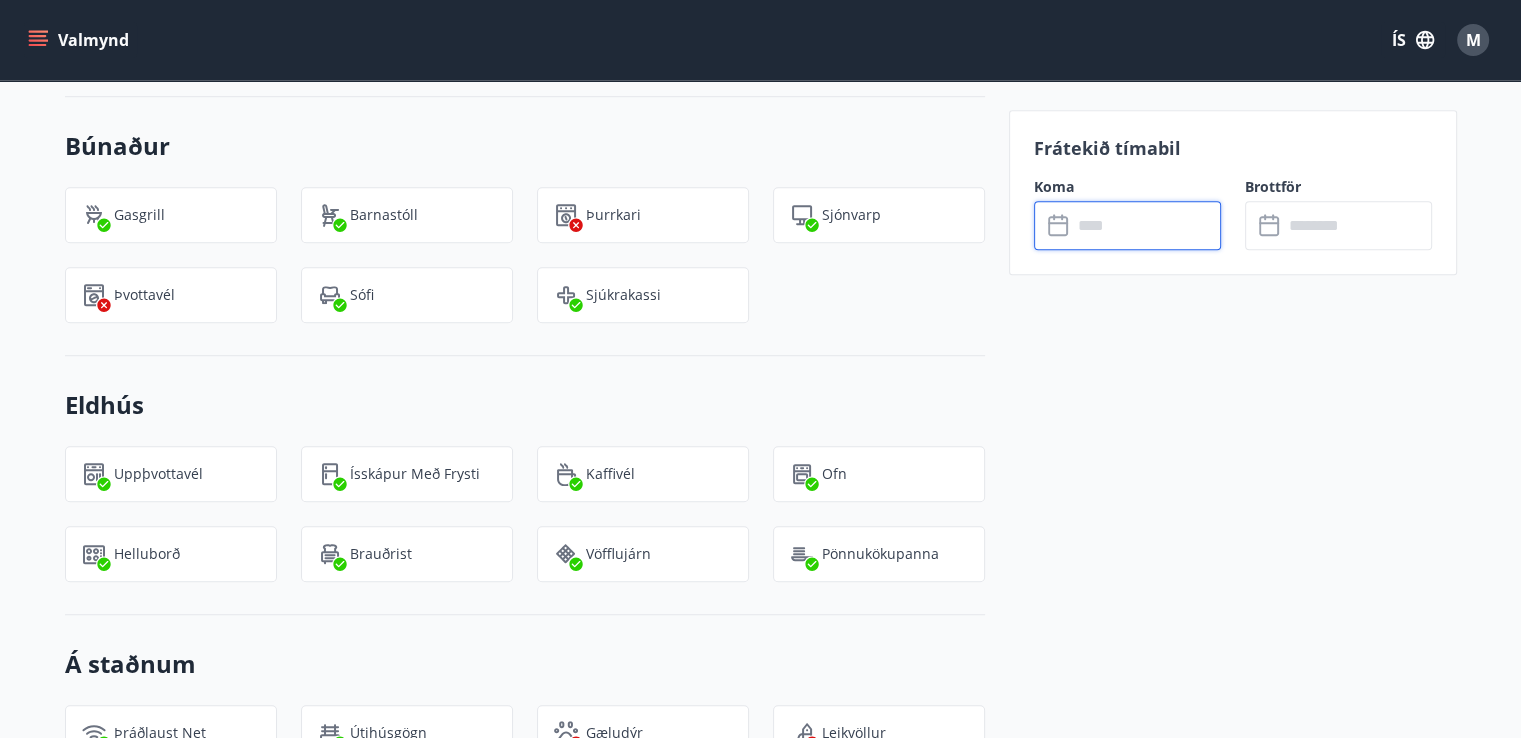 click at bounding box center (1146, 225) 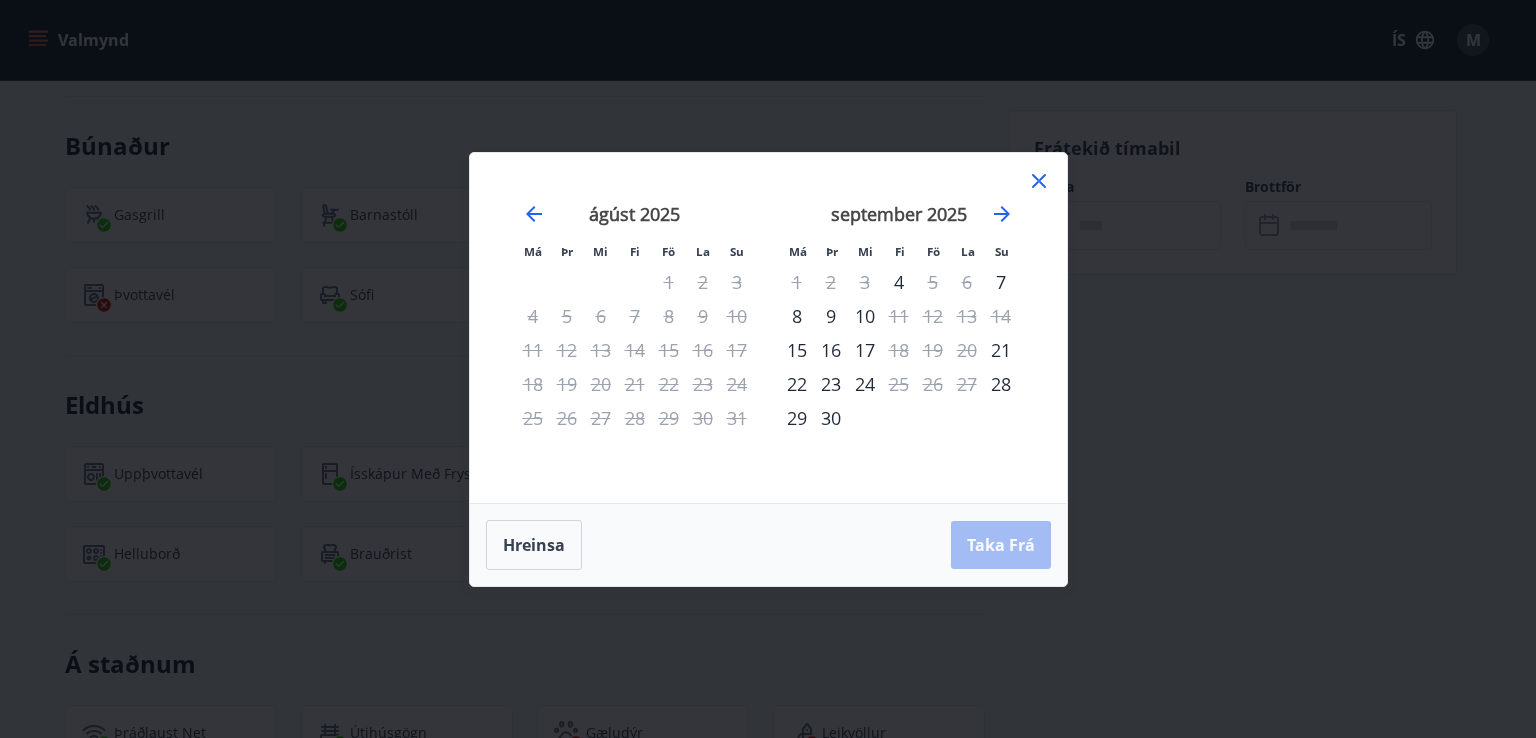 click 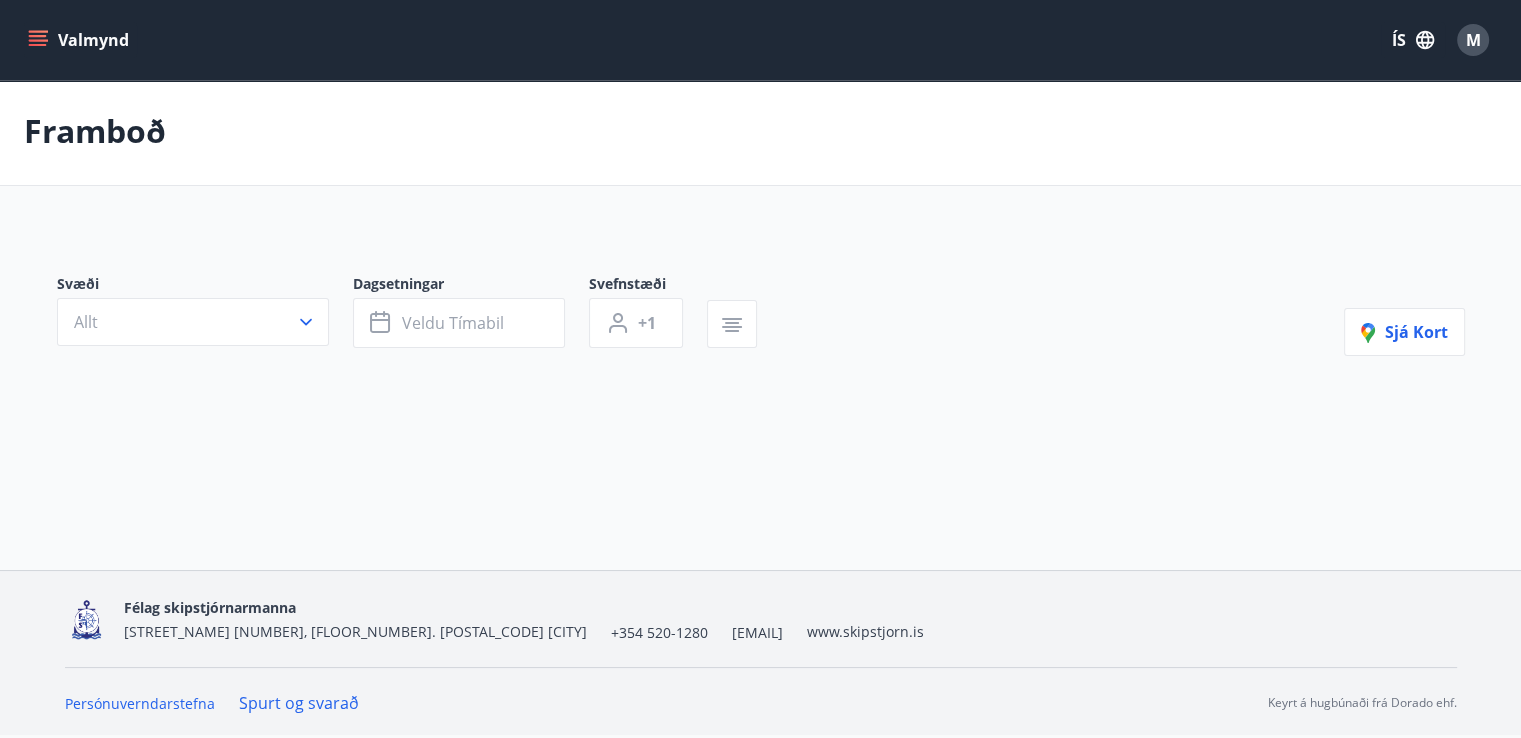 scroll, scrollTop: 0, scrollLeft: 0, axis: both 